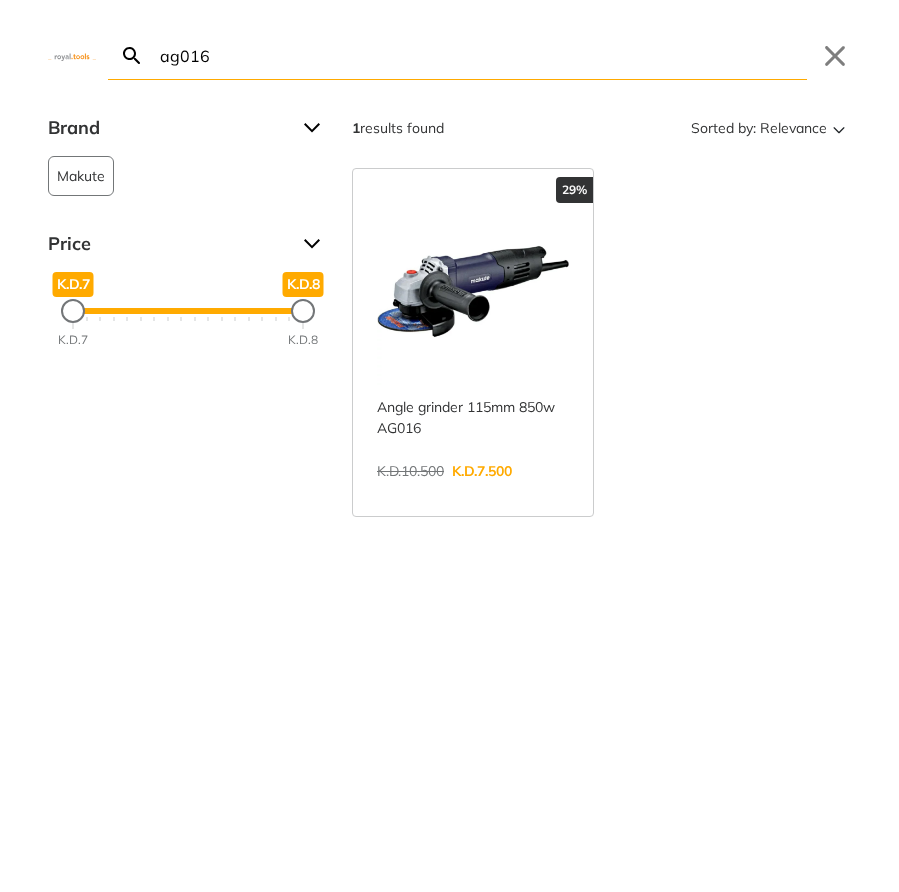 scroll, scrollTop: 0, scrollLeft: 0, axis: both 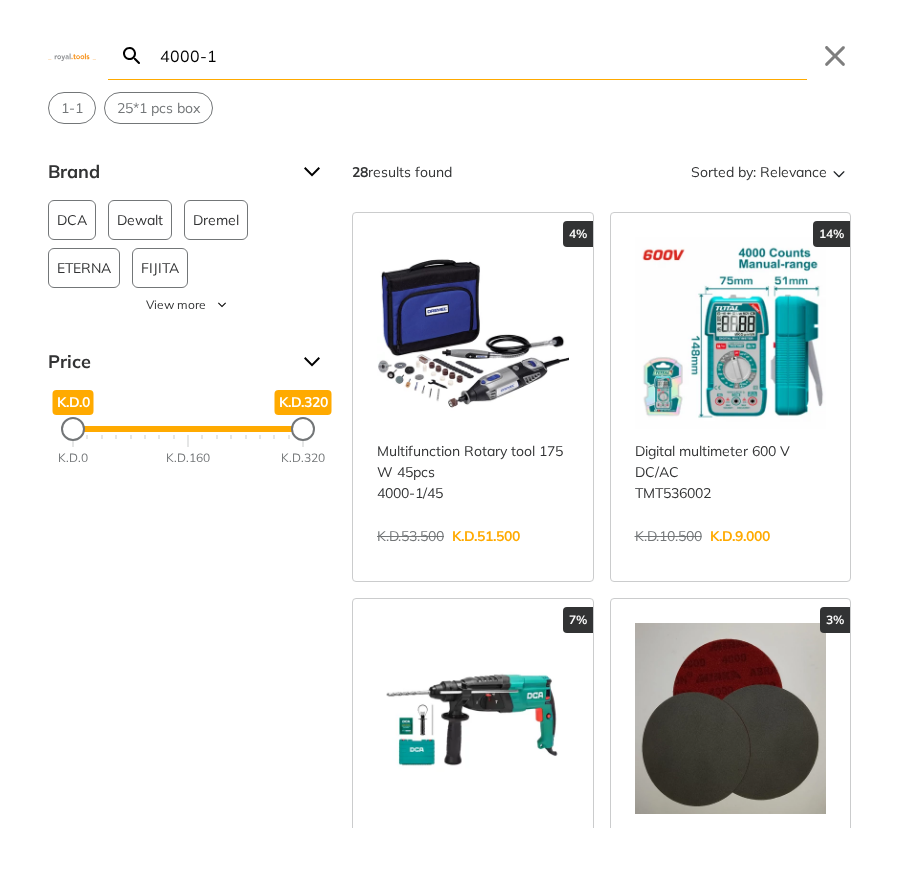 click on "4000-1" at bounding box center [481, 55] 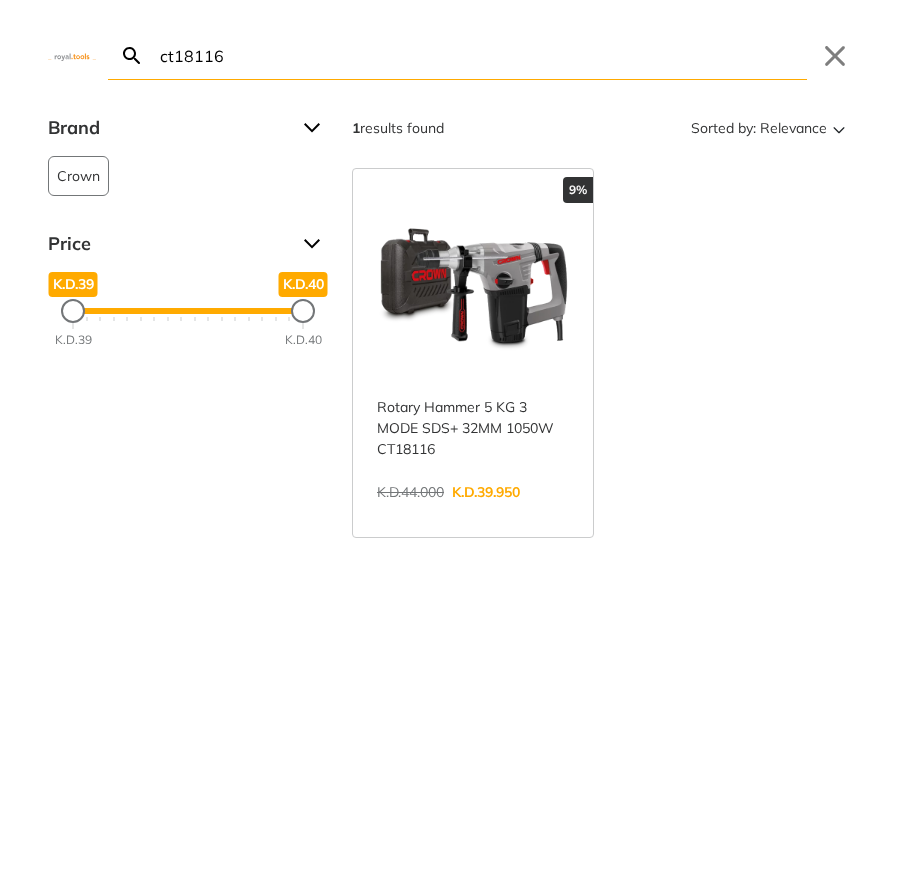 click on "ct18116" at bounding box center [481, 55] 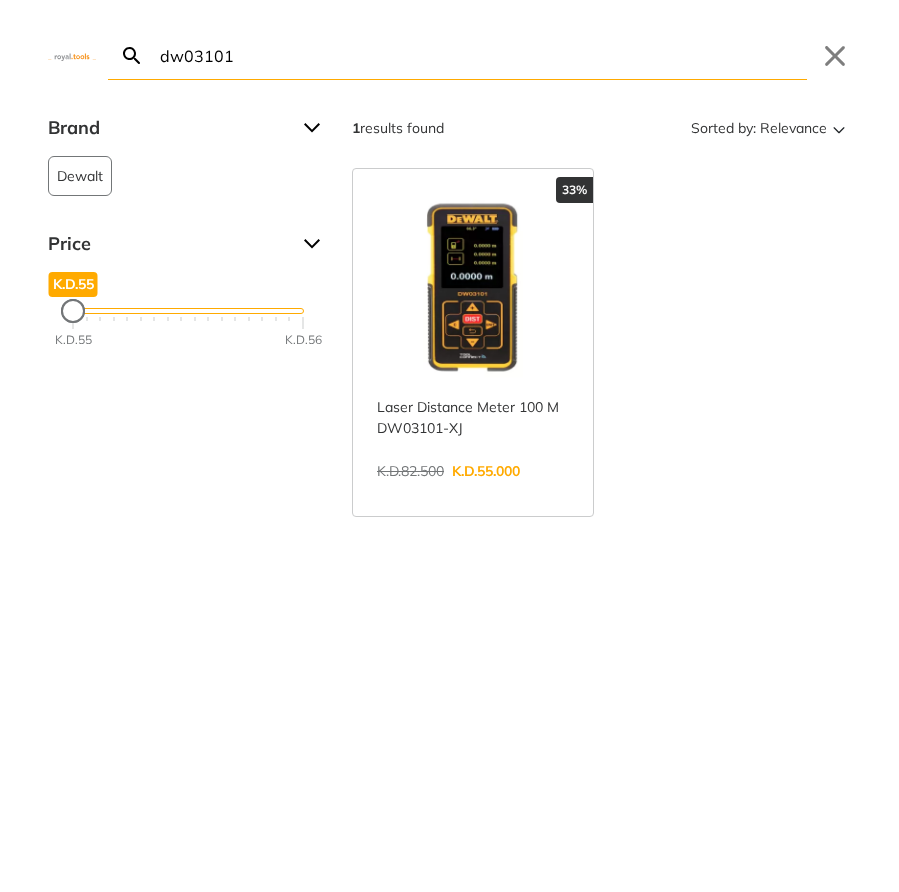 click on "dw03101" at bounding box center [481, 55] 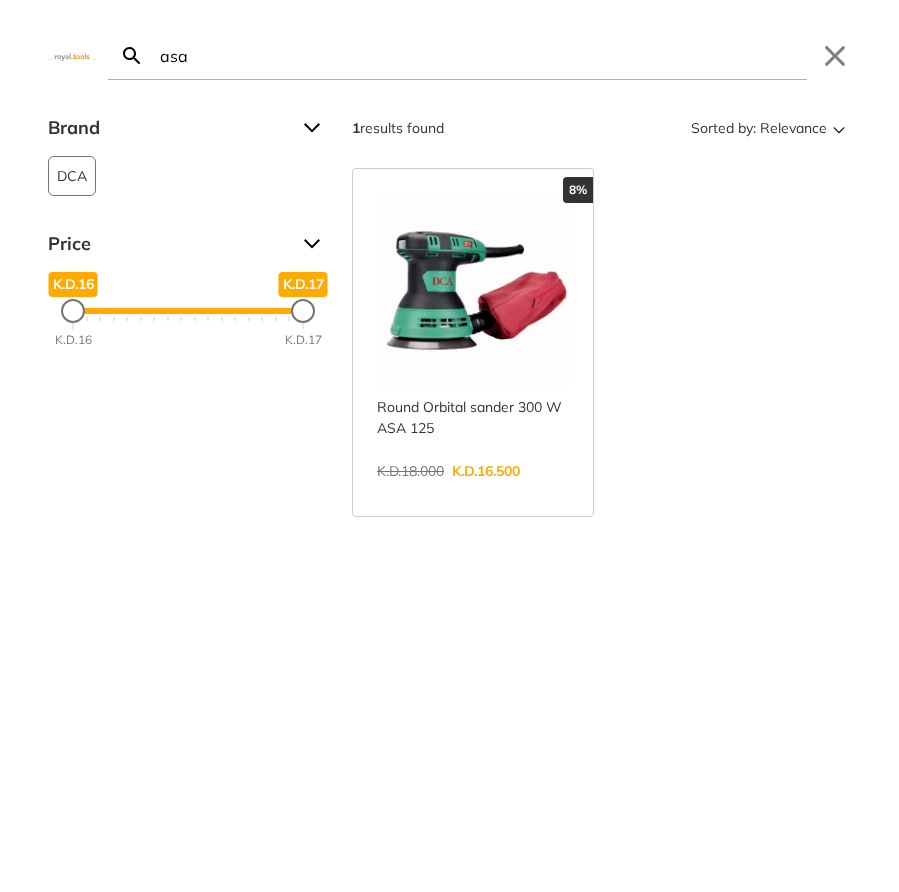 click on "asa" at bounding box center [481, 55] 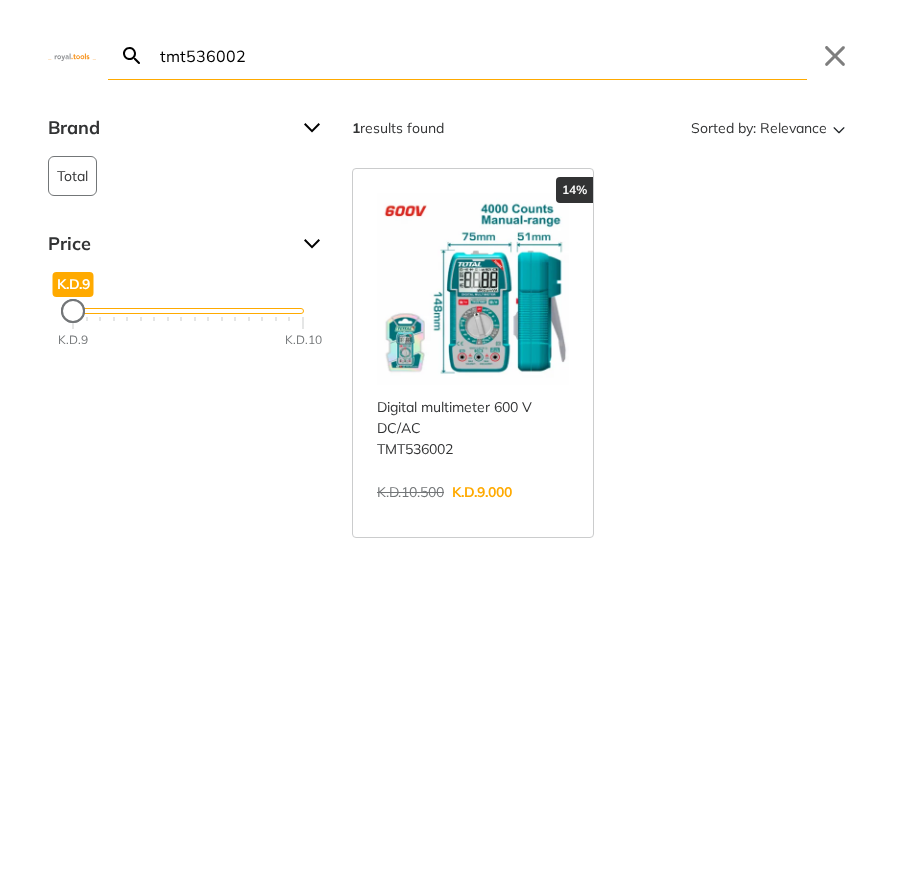 click on "tmt536002" at bounding box center (481, 55) 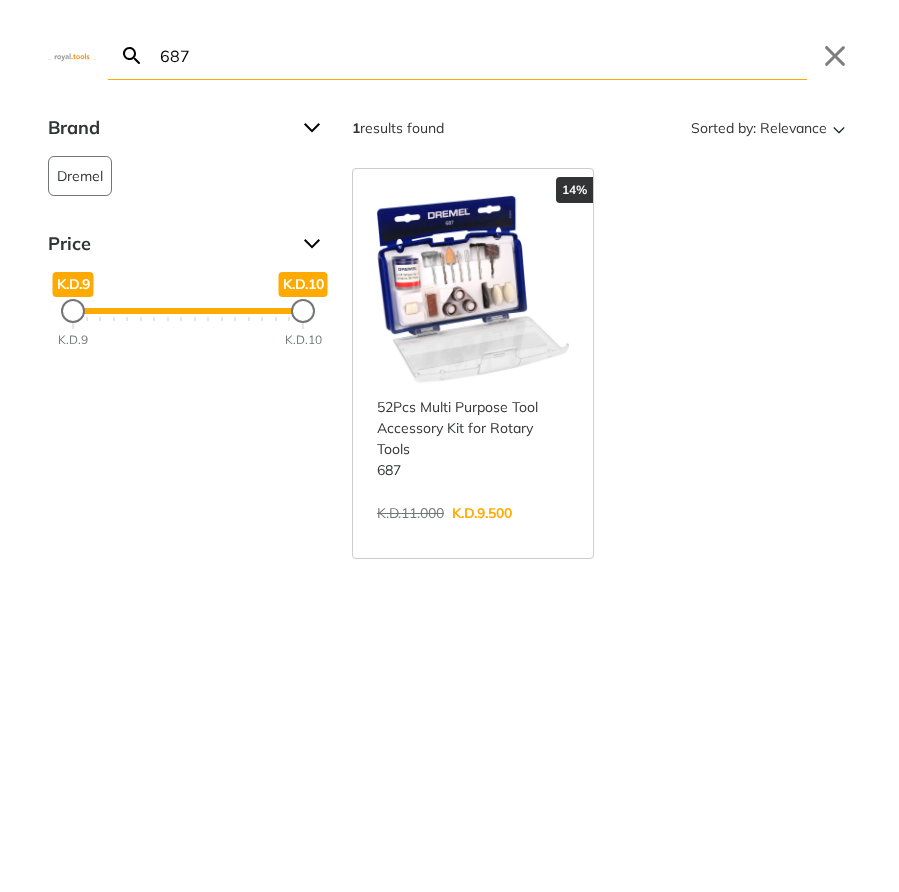 click on "687" at bounding box center (481, 55) 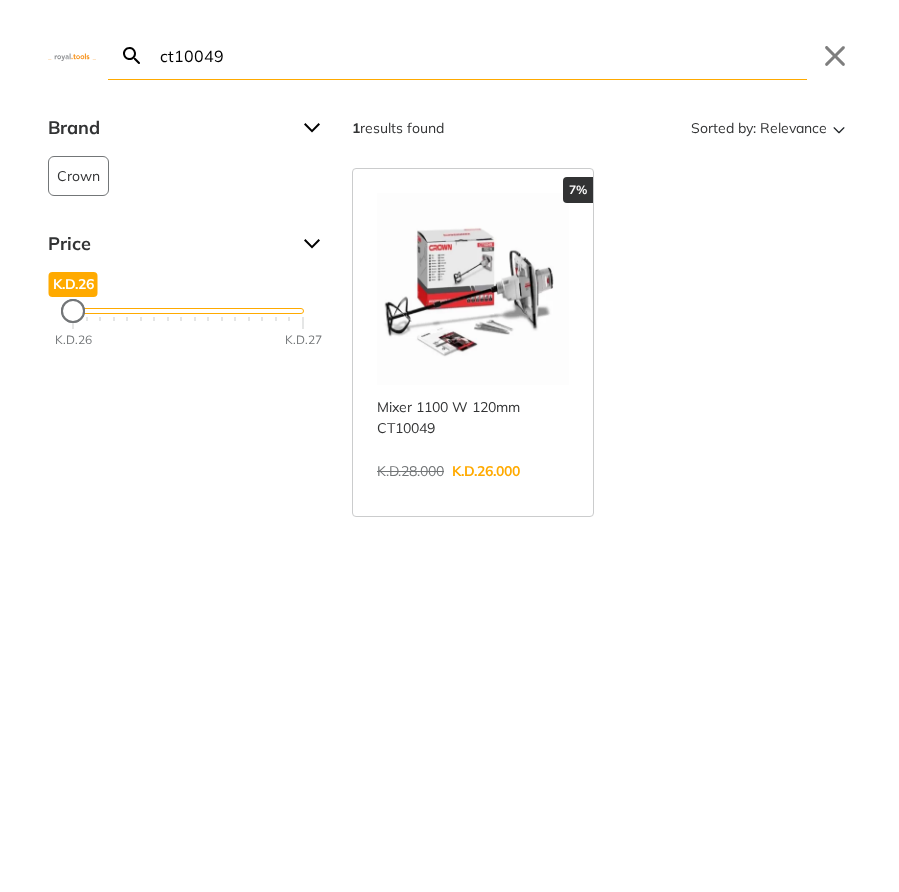 click on "ct10049" at bounding box center (481, 55) 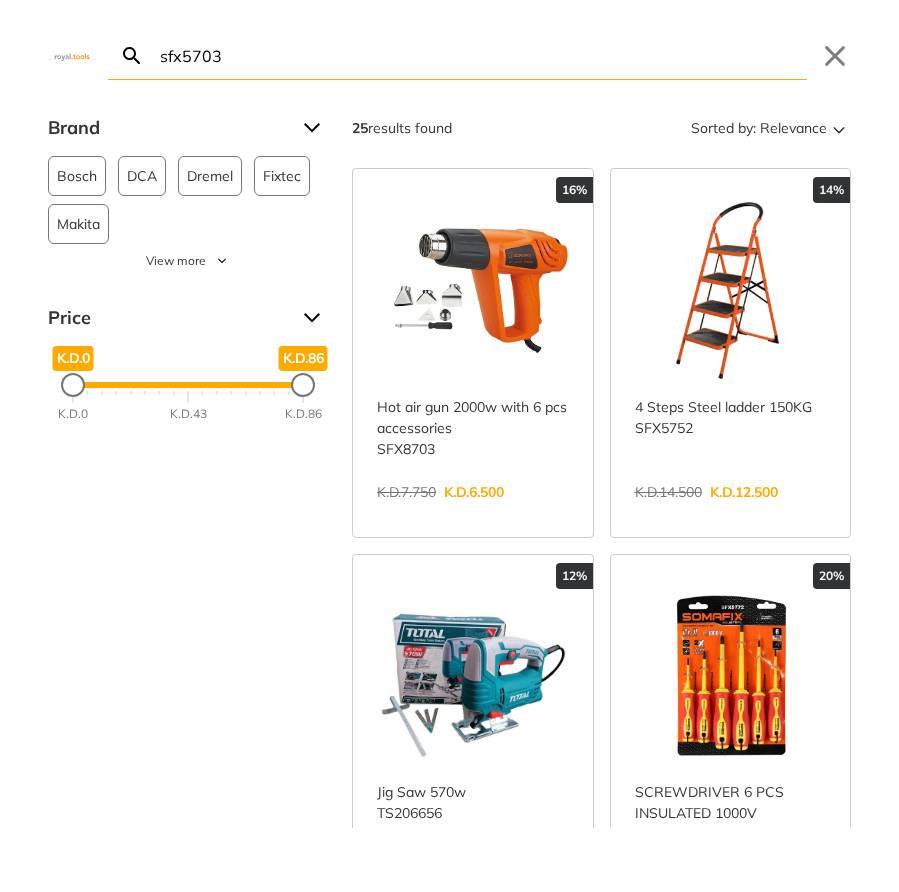 click on "sfx5703" at bounding box center (481, 55) 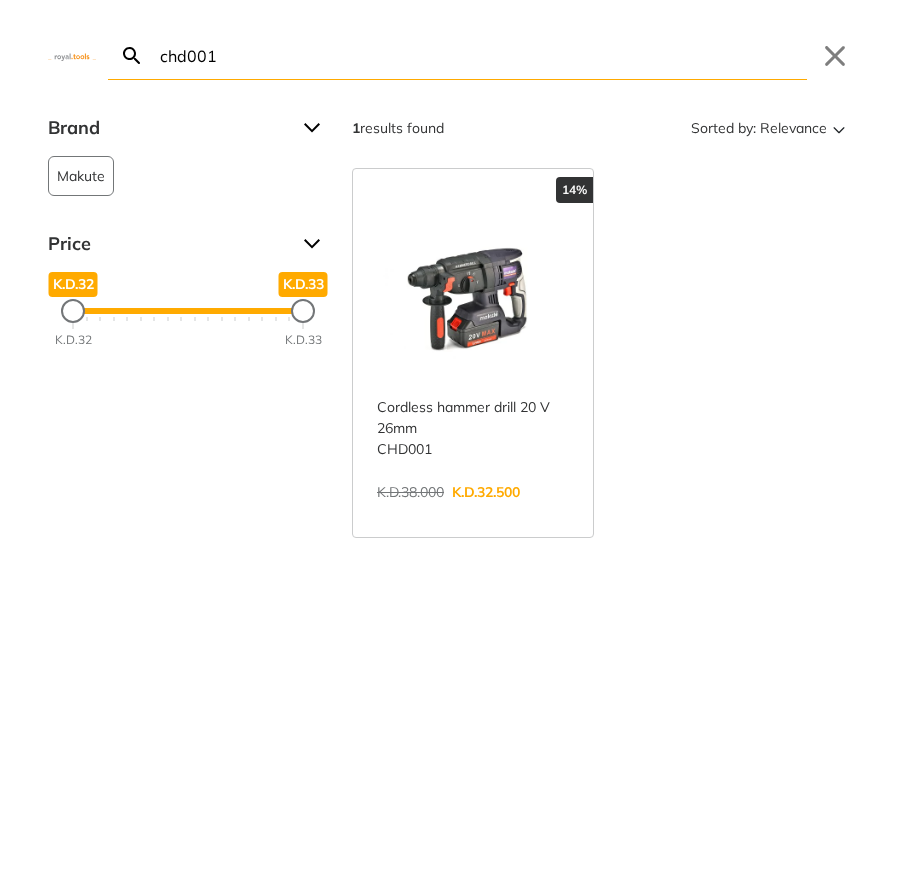 click on "chd001" at bounding box center [481, 55] 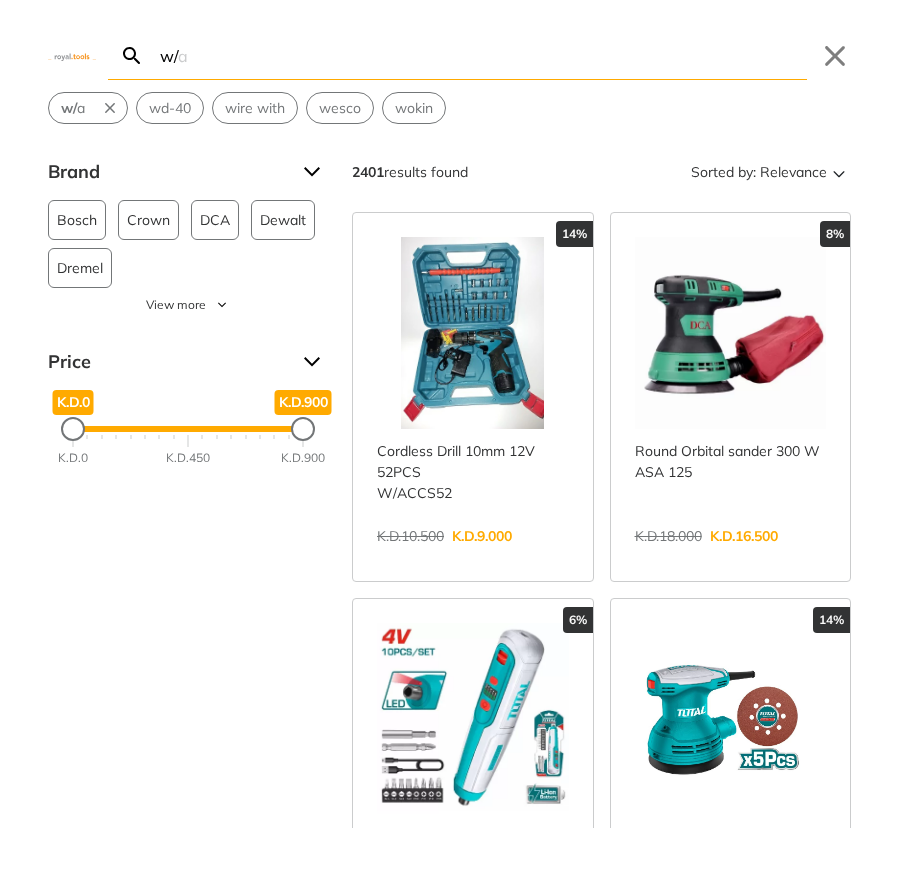 click on "w/" at bounding box center [481, 55] 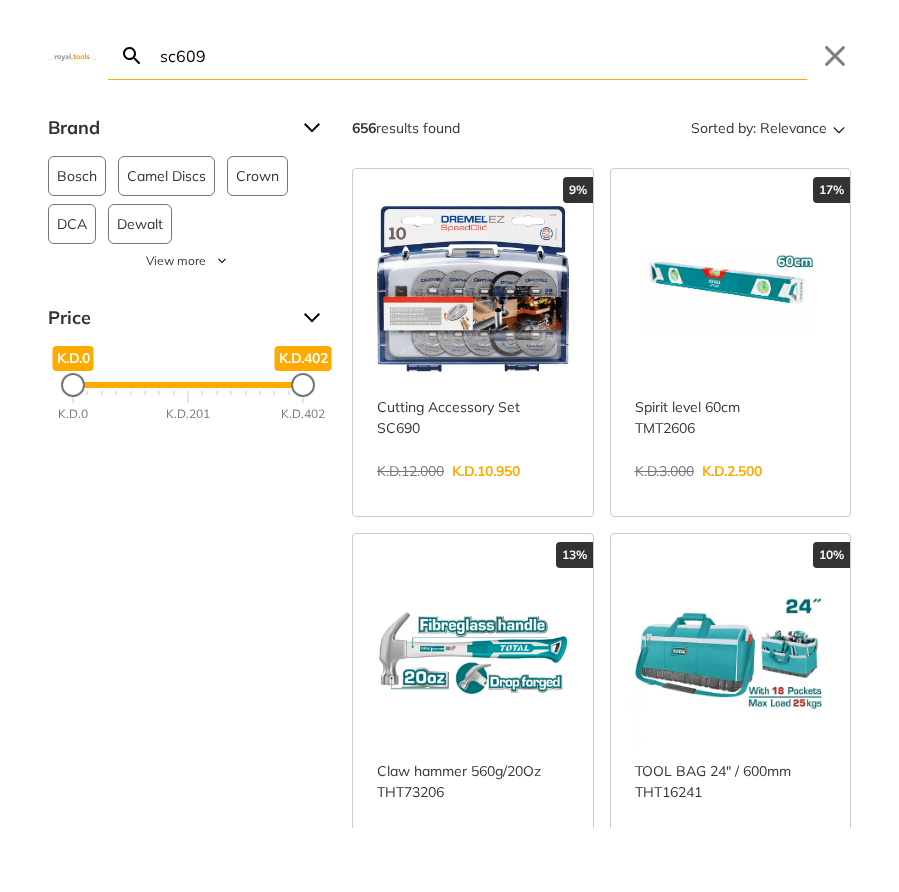 click on "sc609" at bounding box center (481, 55) 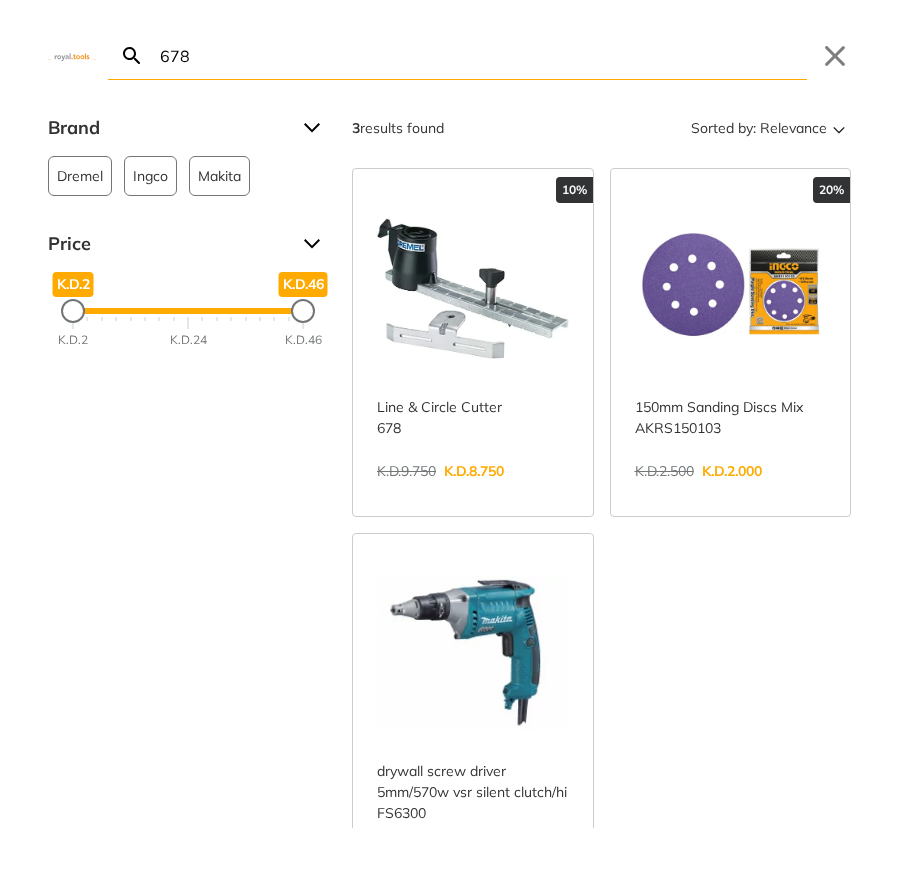 click on "678" at bounding box center (481, 55) 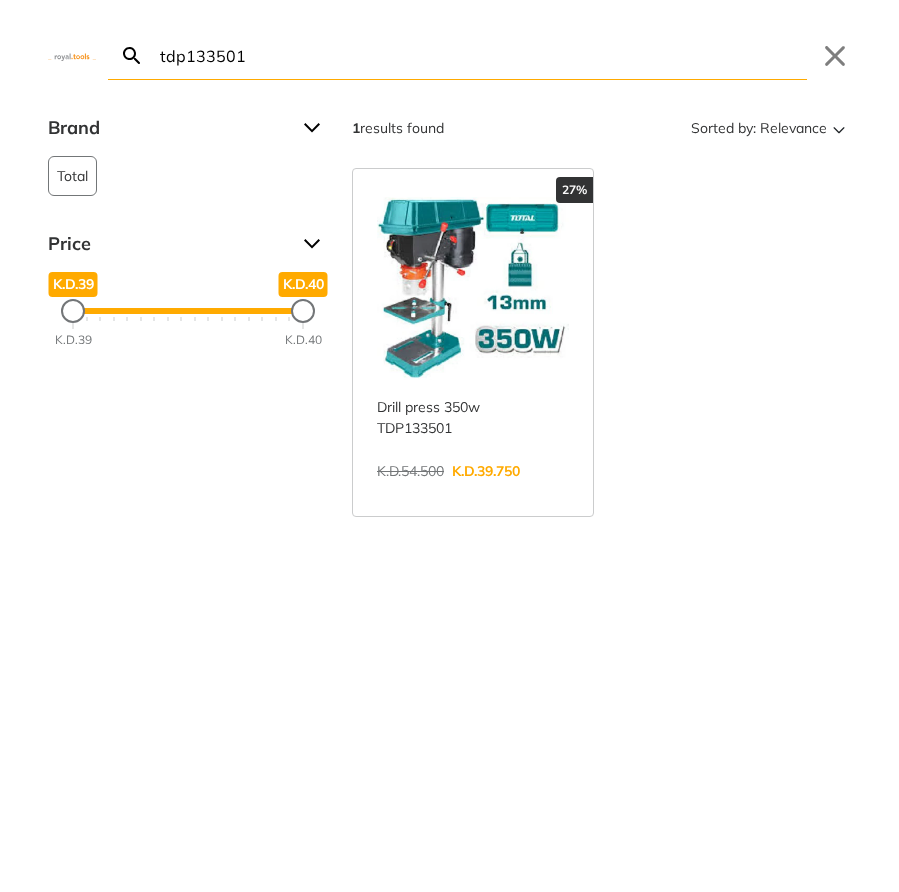 click on "tdp133501" at bounding box center [481, 55] 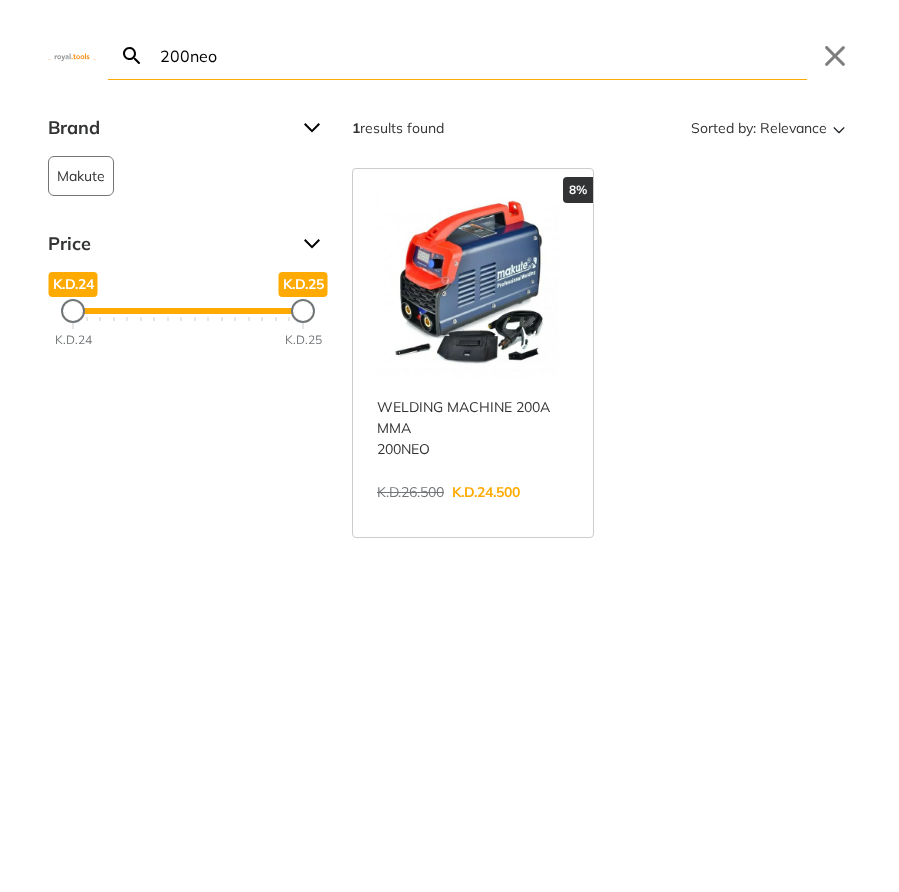 click on "200neo" at bounding box center (481, 55) 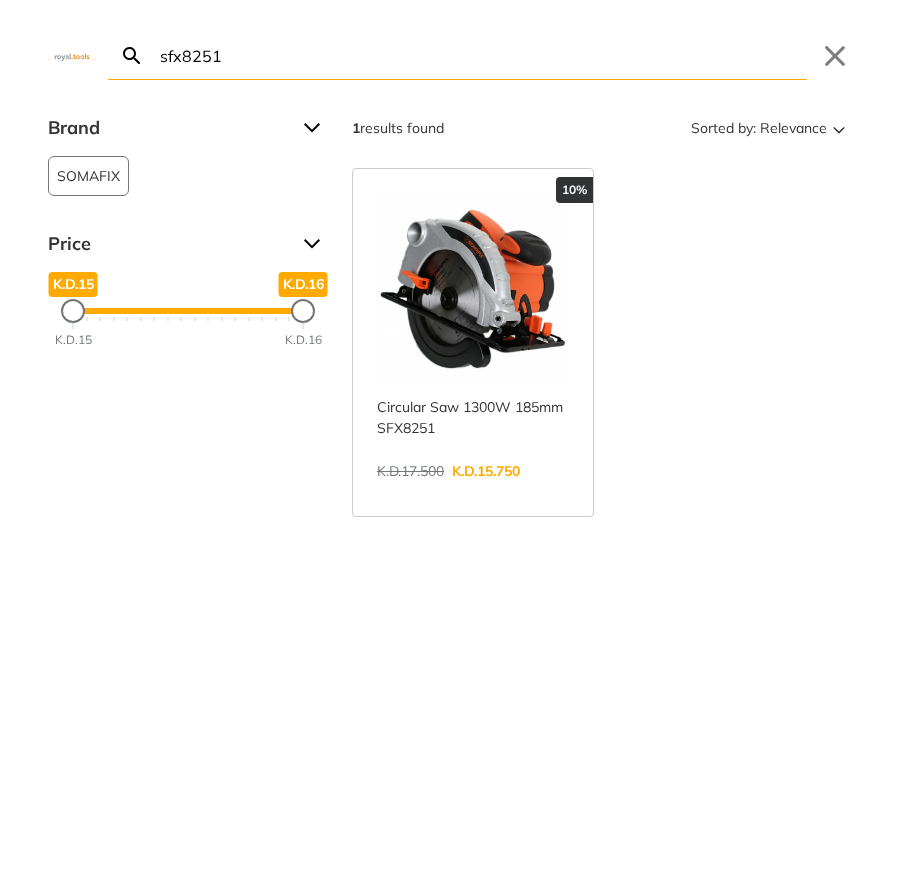 click on "sfx8251" at bounding box center (481, 55) 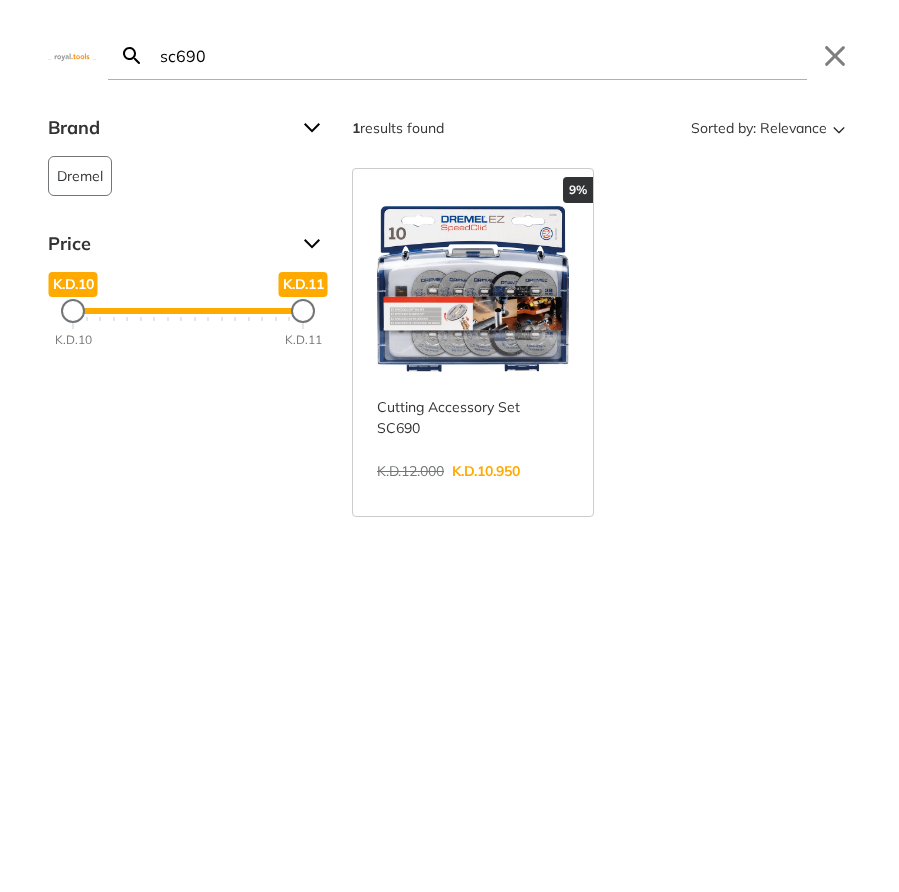 click on "sc690" at bounding box center [481, 55] 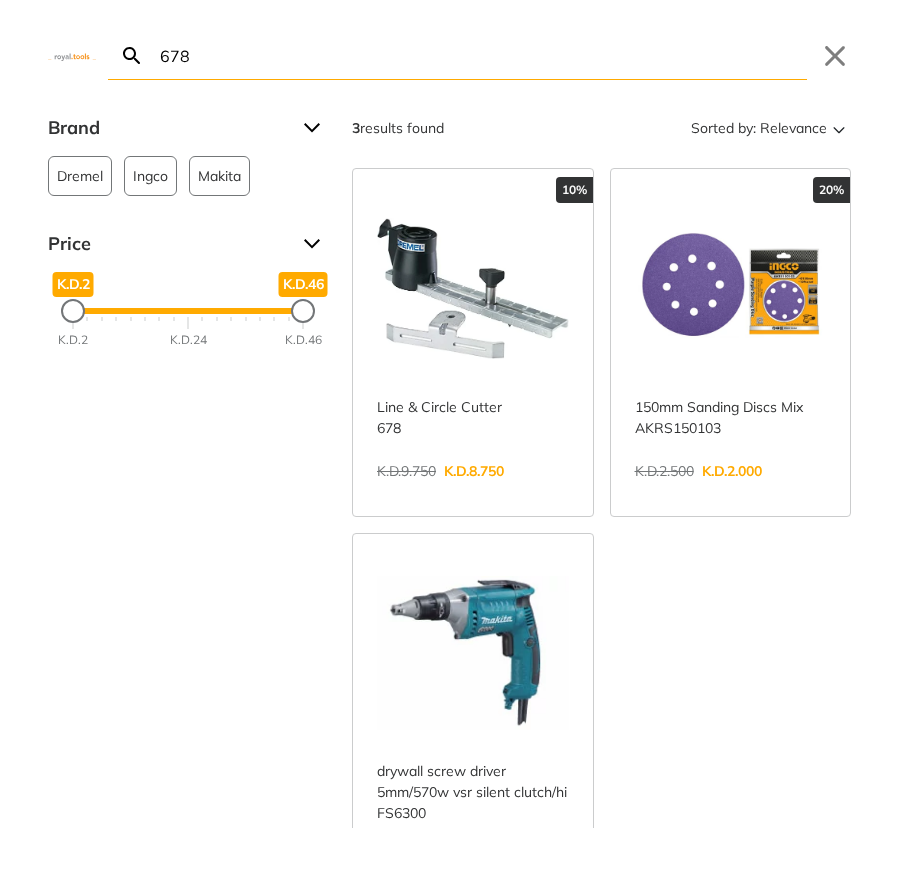 click on "678" at bounding box center (481, 55) 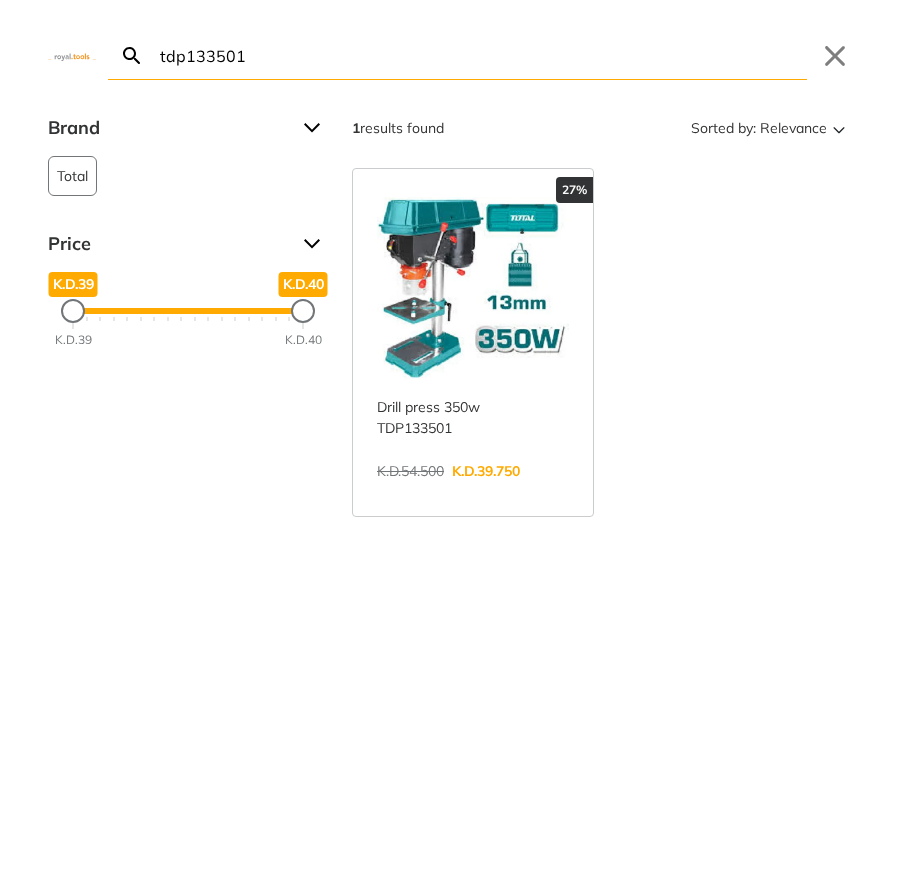 click on "tdp133501" at bounding box center [481, 55] 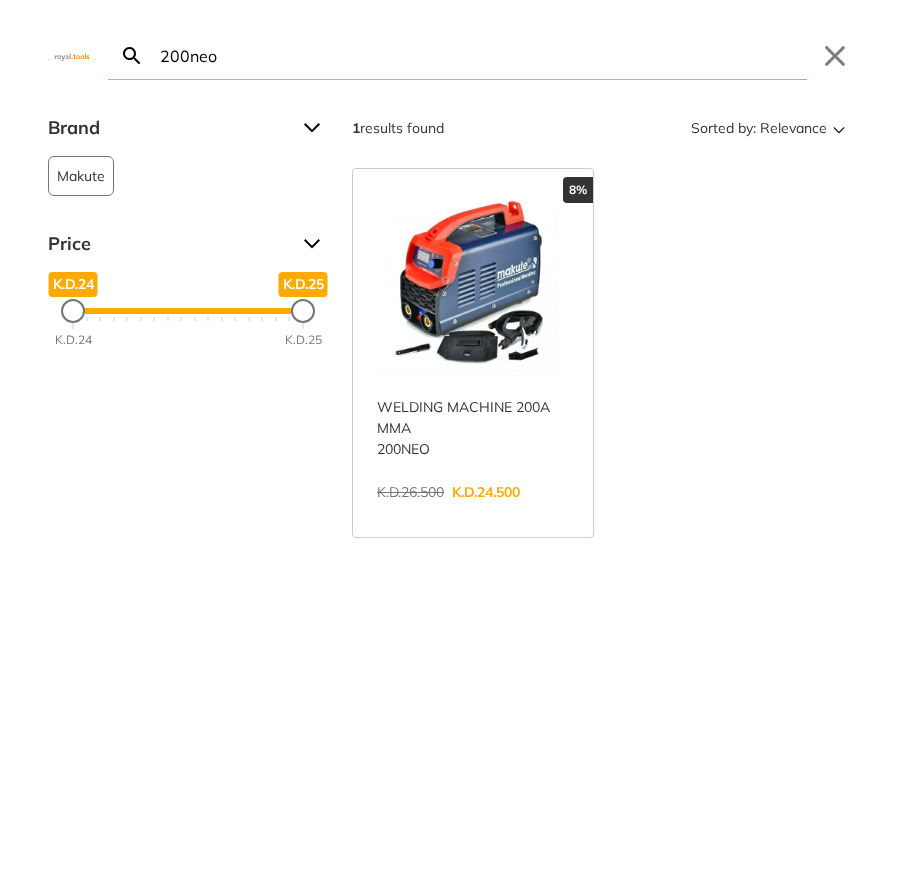 click on "200neo" at bounding box center (481, 55) 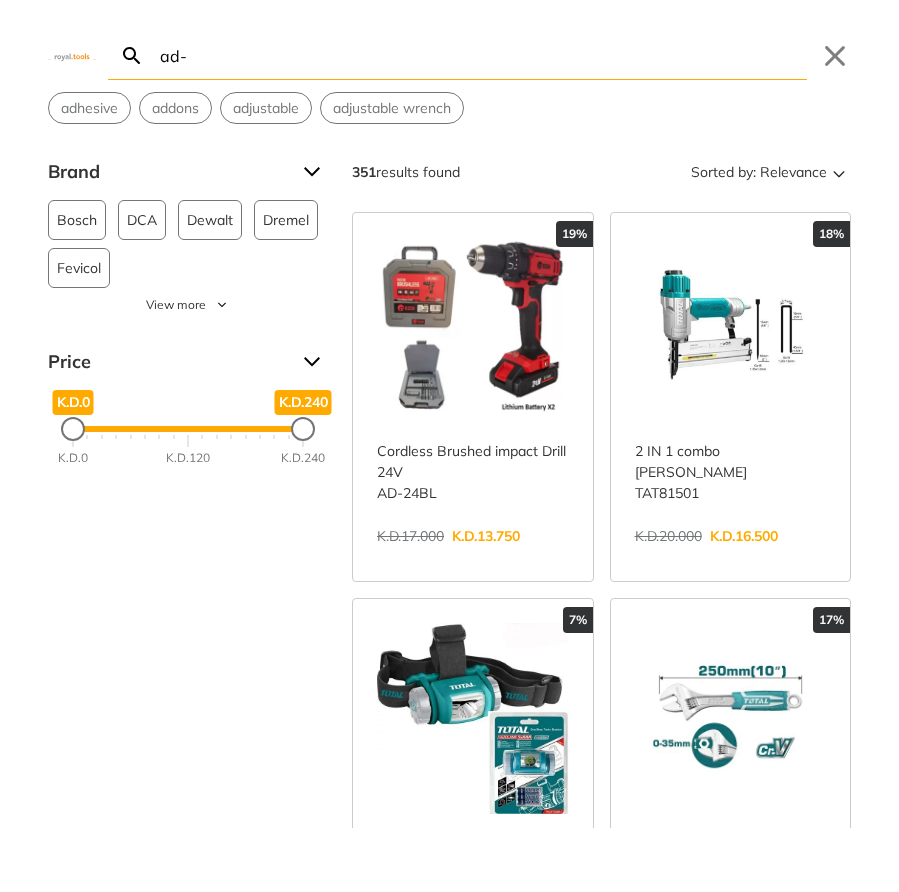type on "ad-" 